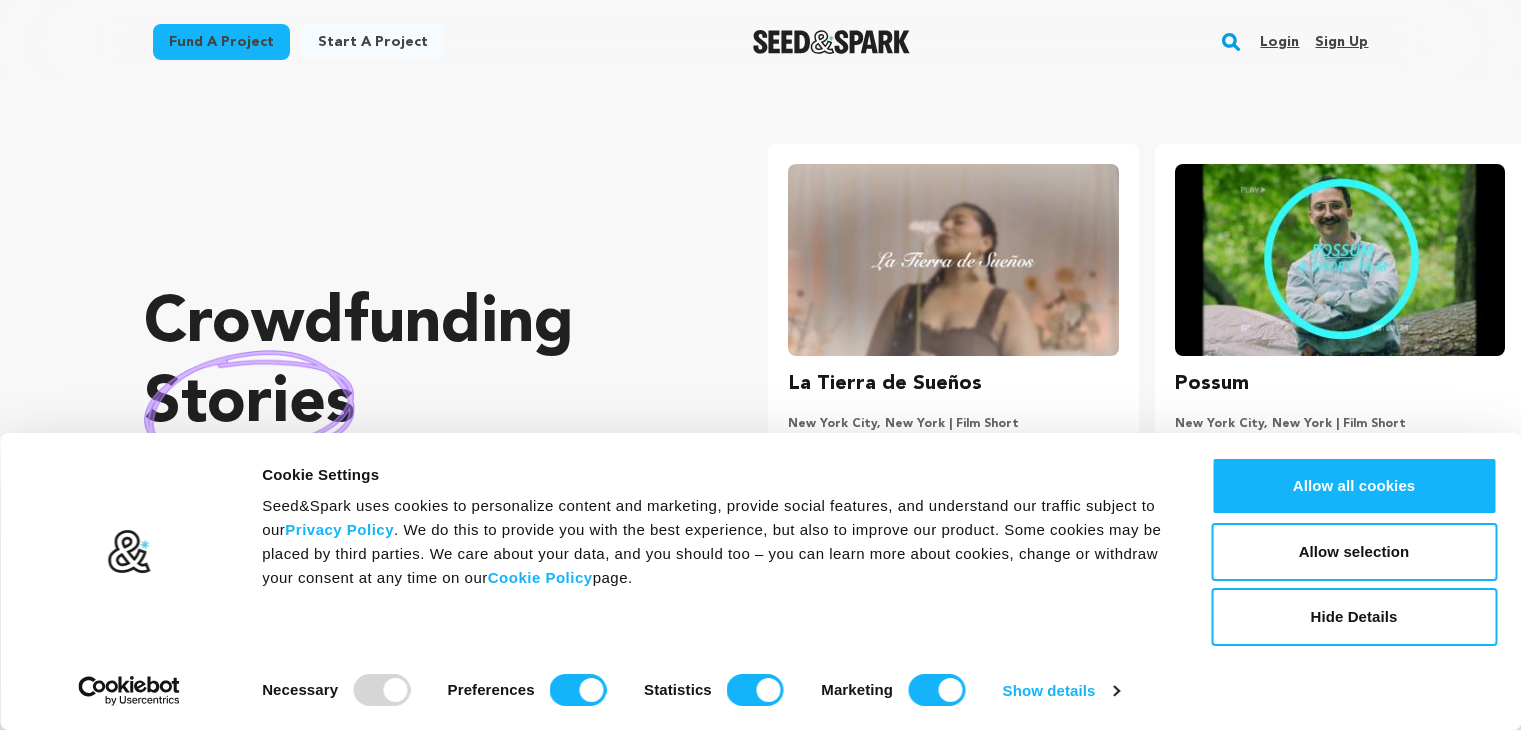 scroll, scrollTop: 0, scrollLeft: 0, axis: both 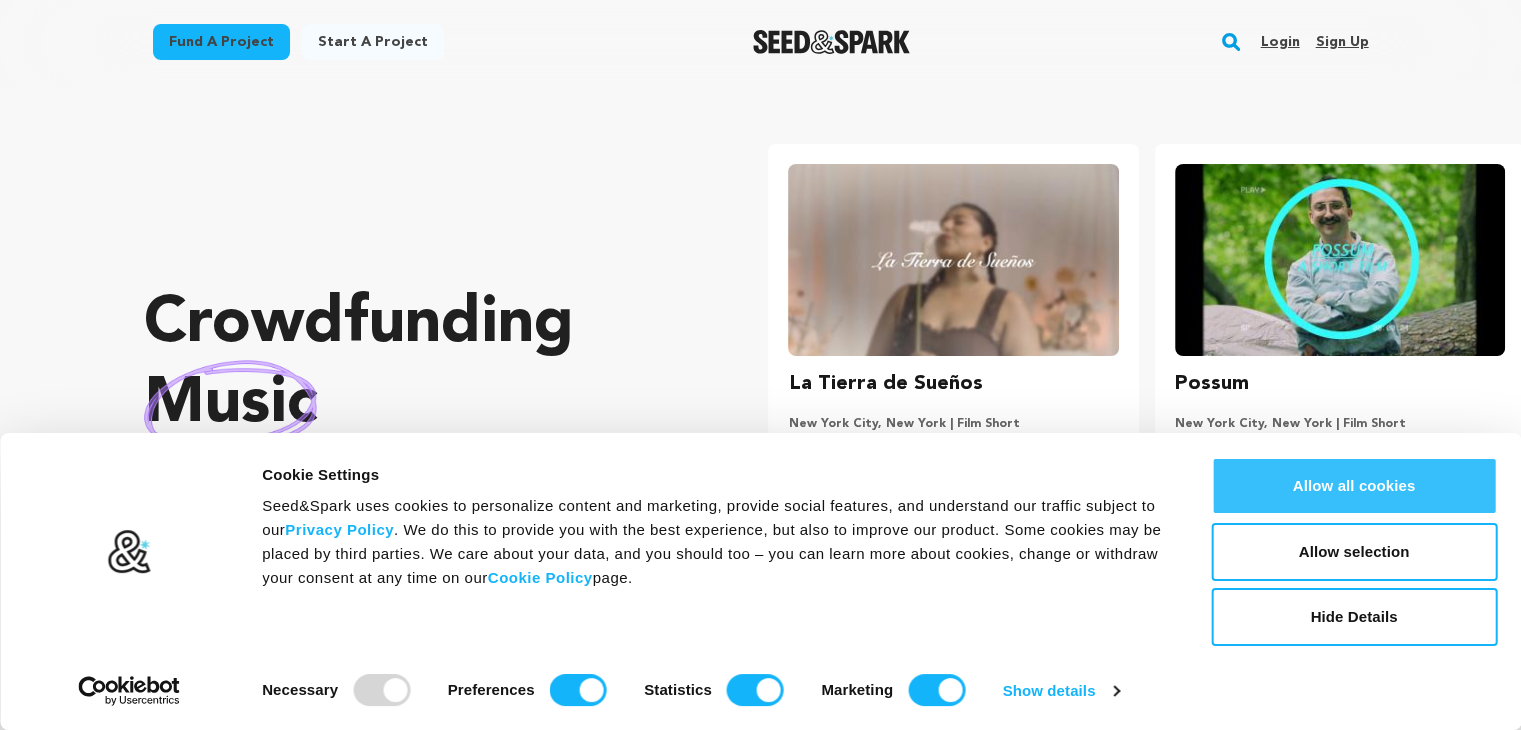 click on "Allow all cookies" at bounding box center [1354, 486] 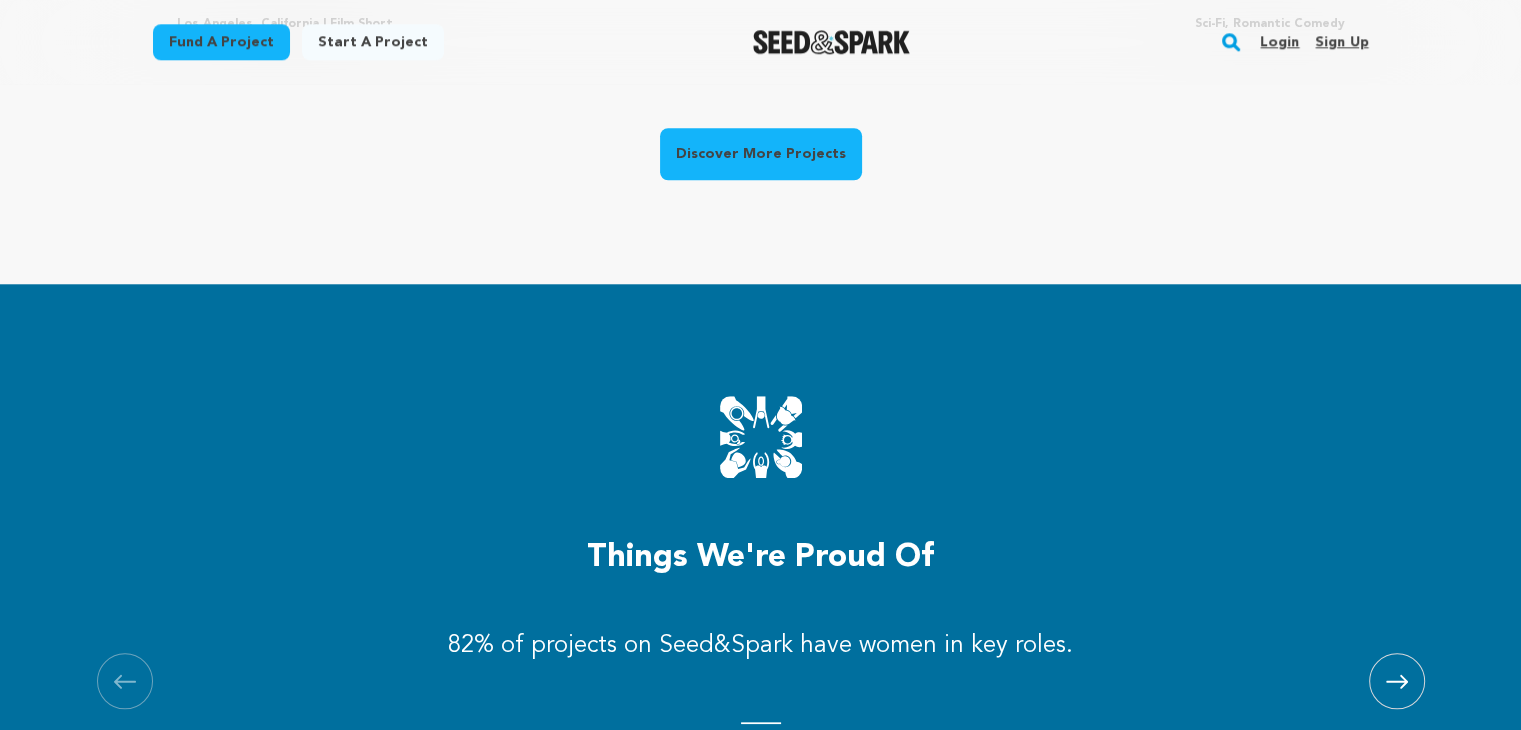 scroll, scrollTop: 2166, scrollLeft: 0, axis: vertical 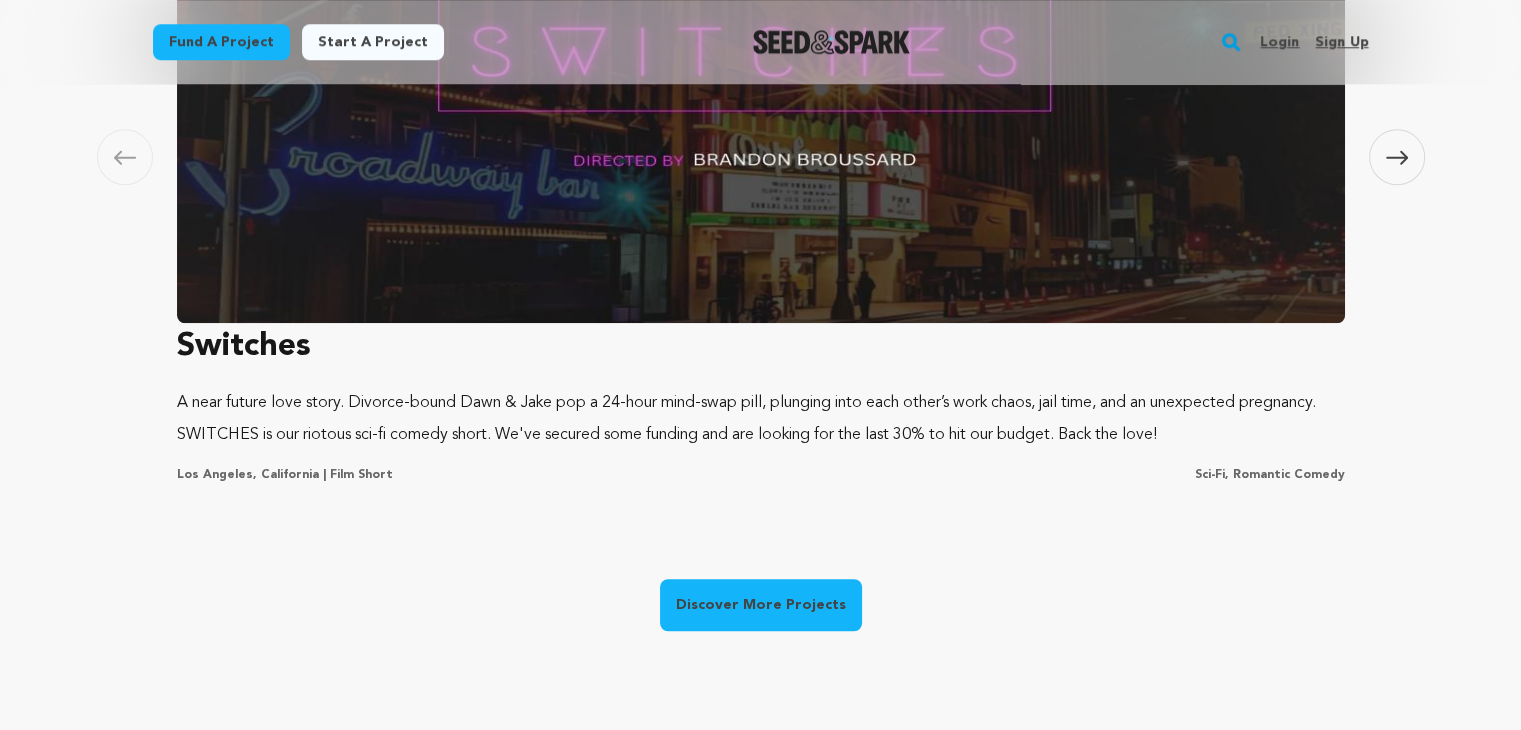 click on "Login" at bounding box center (1279, 42) 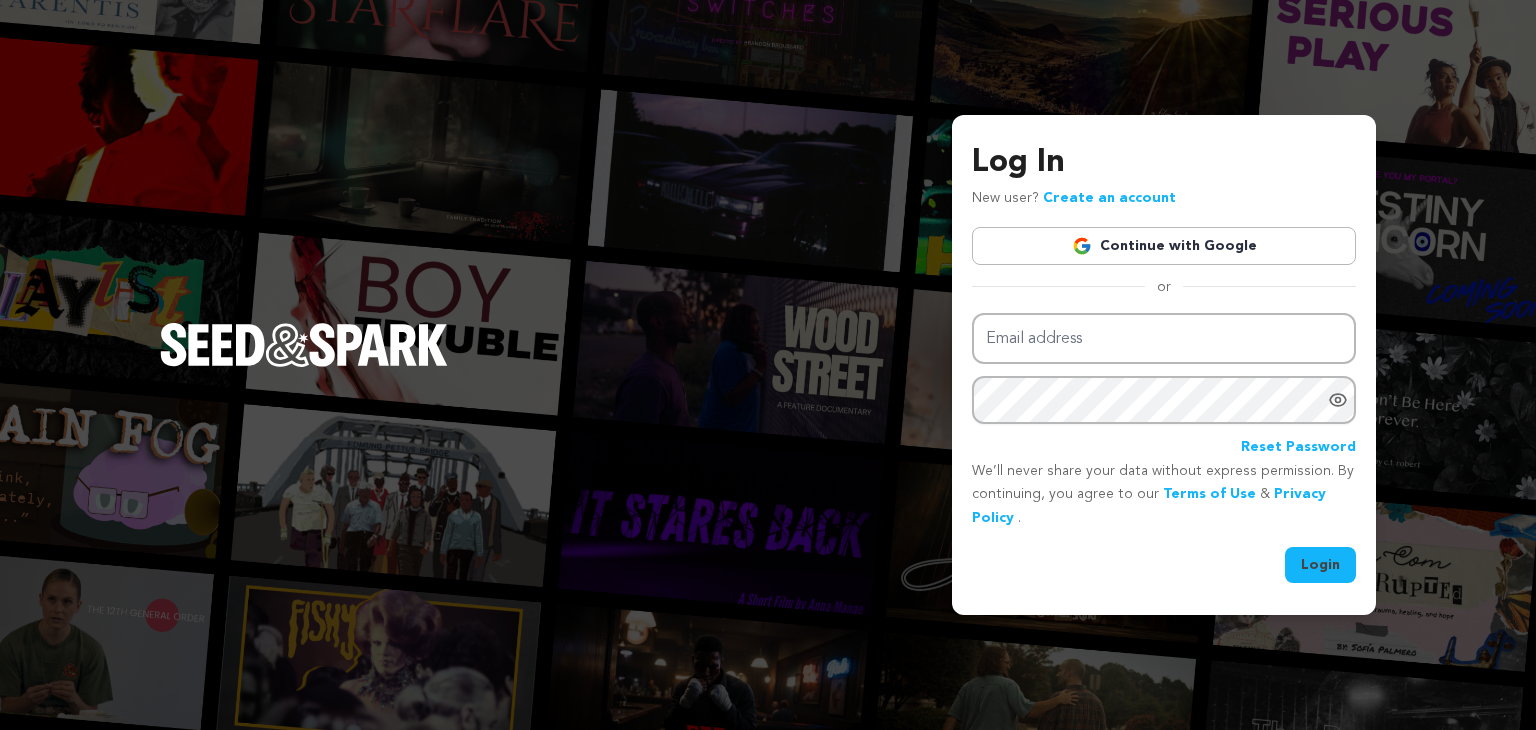 scroll, scrollTop: 0, scrollLeft: 0, axis: both 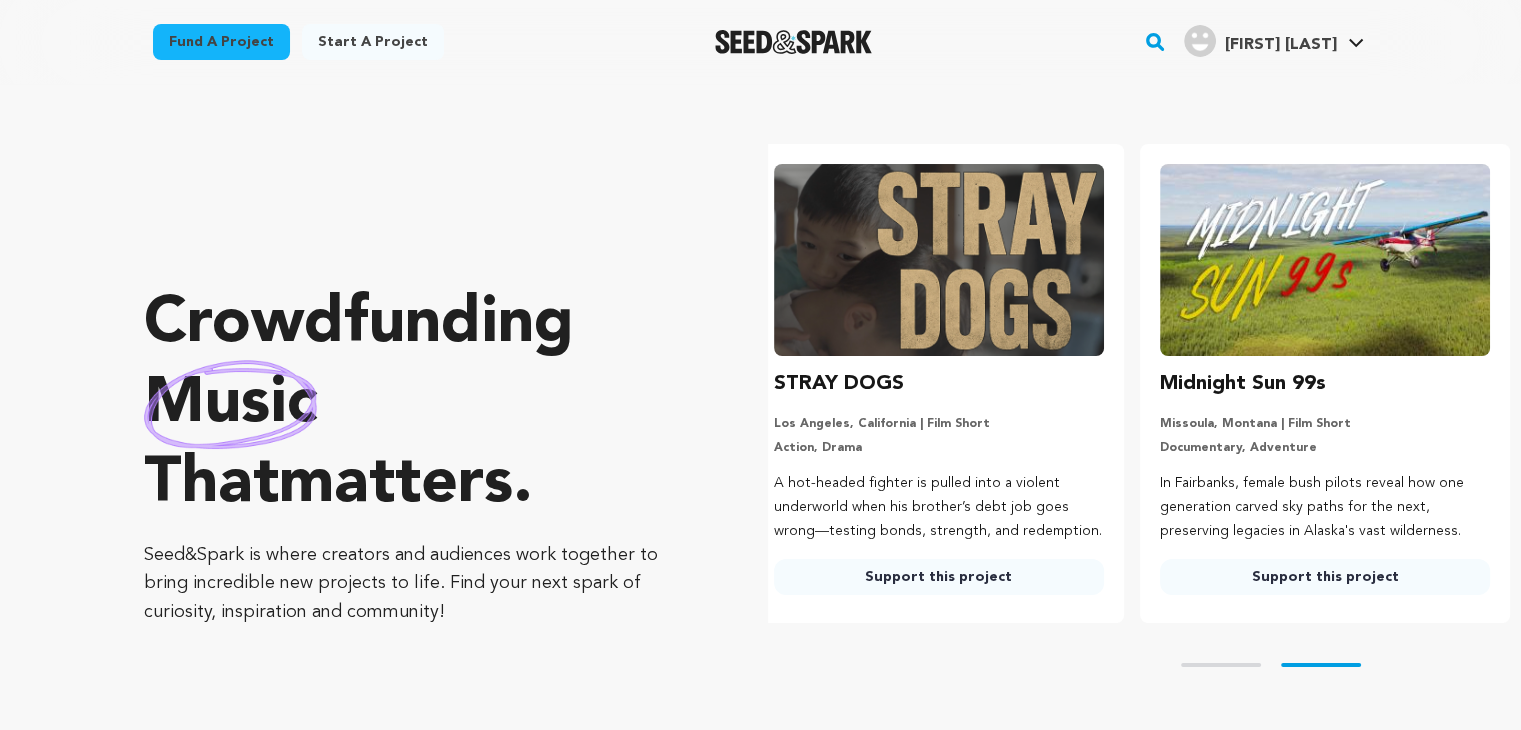 click on "Ravi P." at bounding box center [1280, 45] 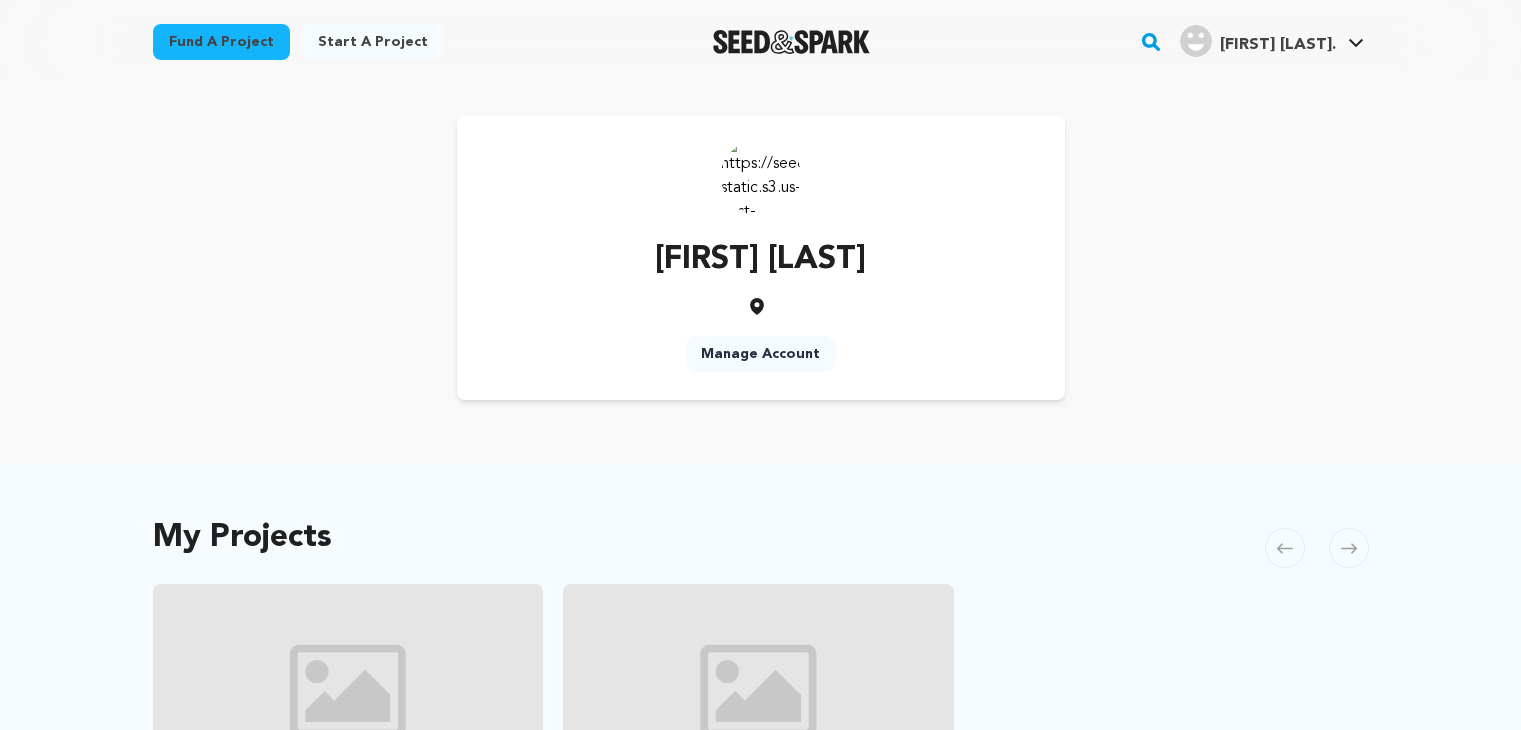 scroll, scrollTop: 0, scrollLeft: 0, axis: both 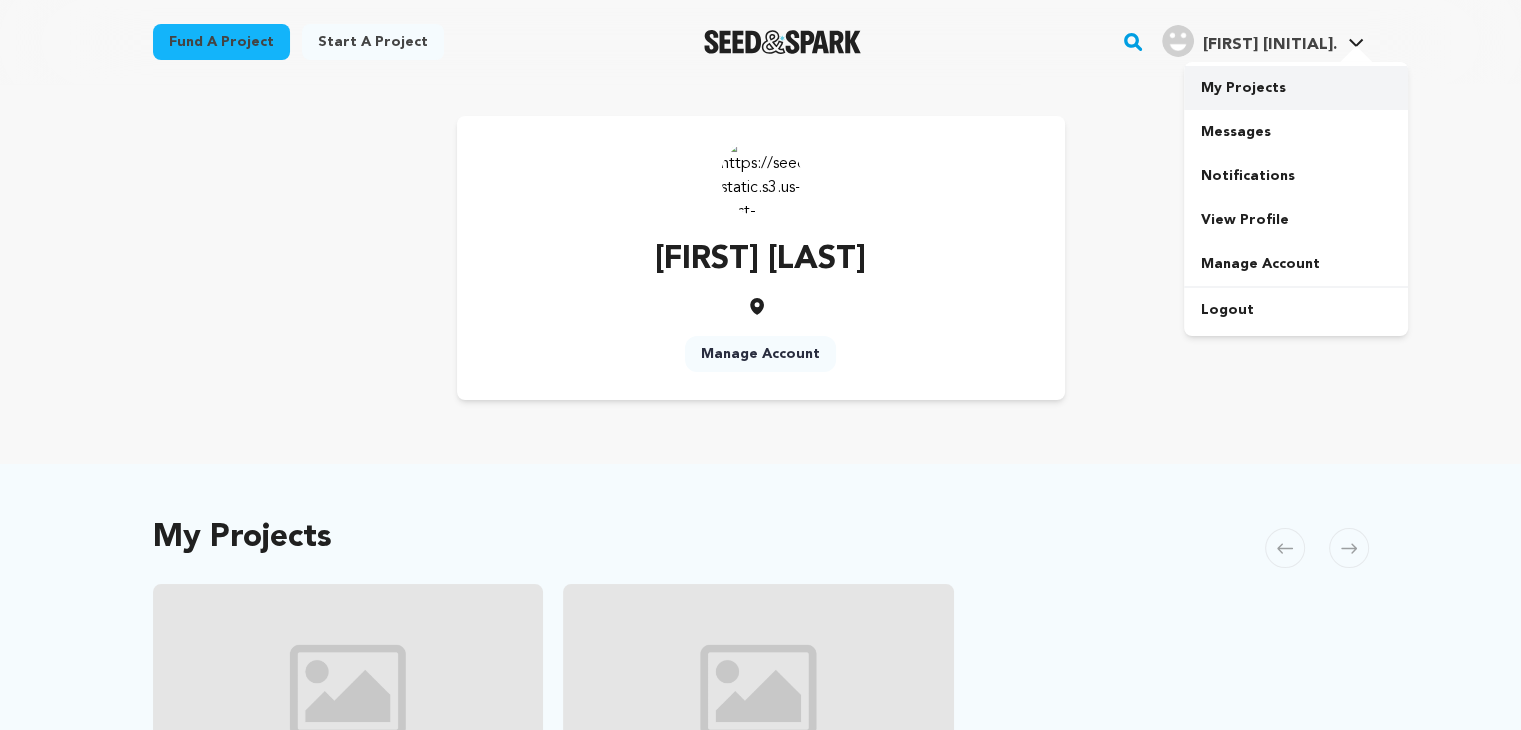 click on "My Projects" at bounding box center (1296, 88) 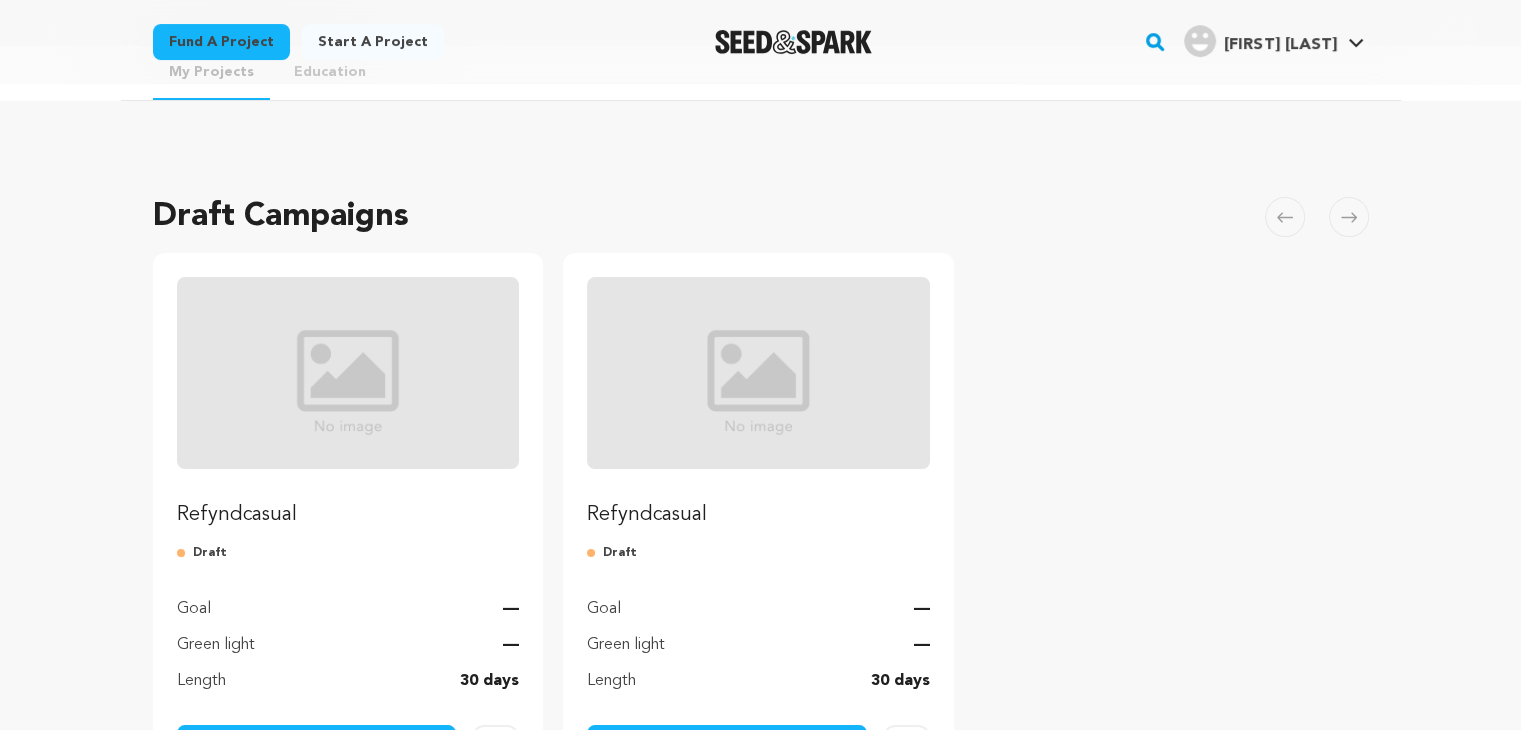 scroll, scrollTop: 0, scrollLeft: 0, axis: both 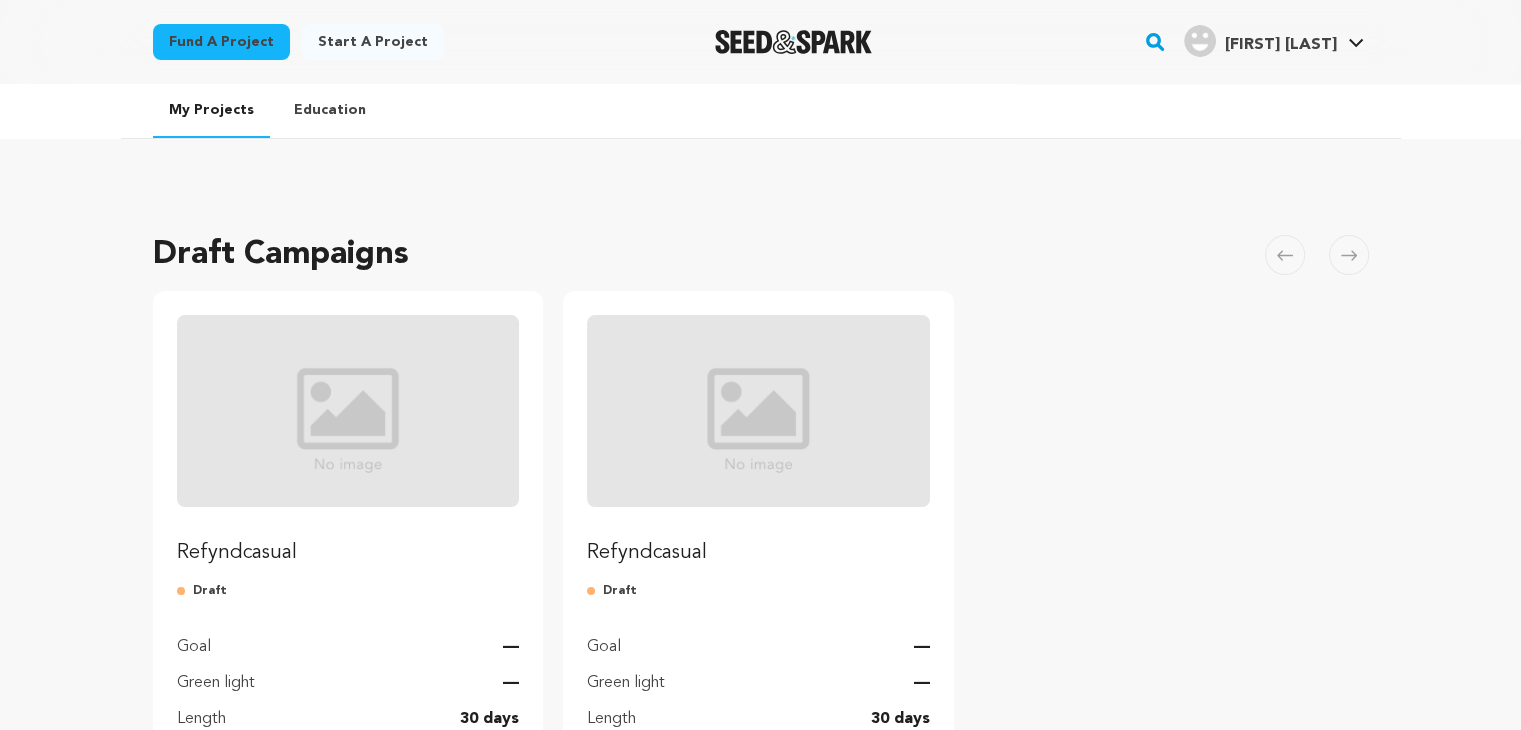 click on "Start a project" at bounding box center [373, 42] 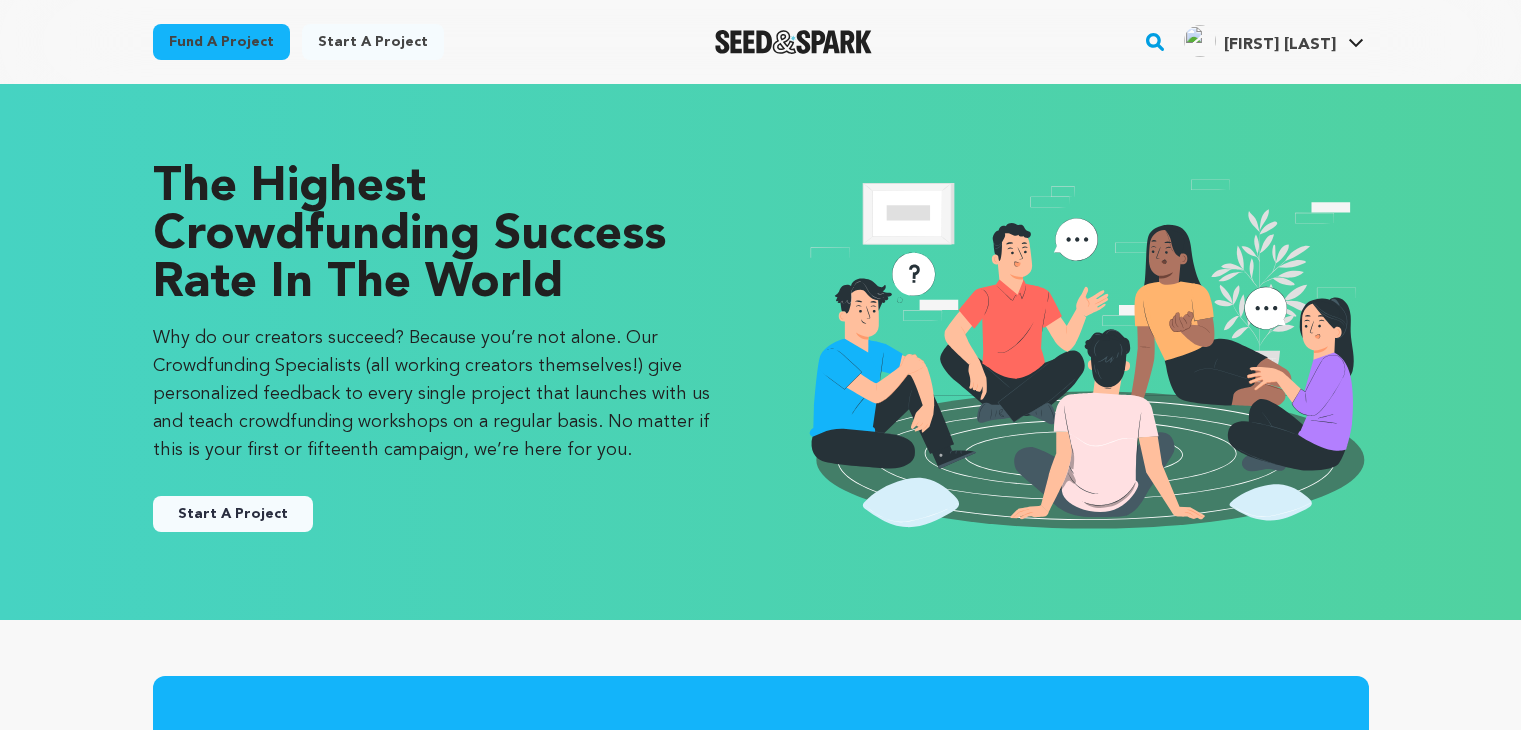 scroll, scrollTop: 0, scrollLeft: 0, axis: both 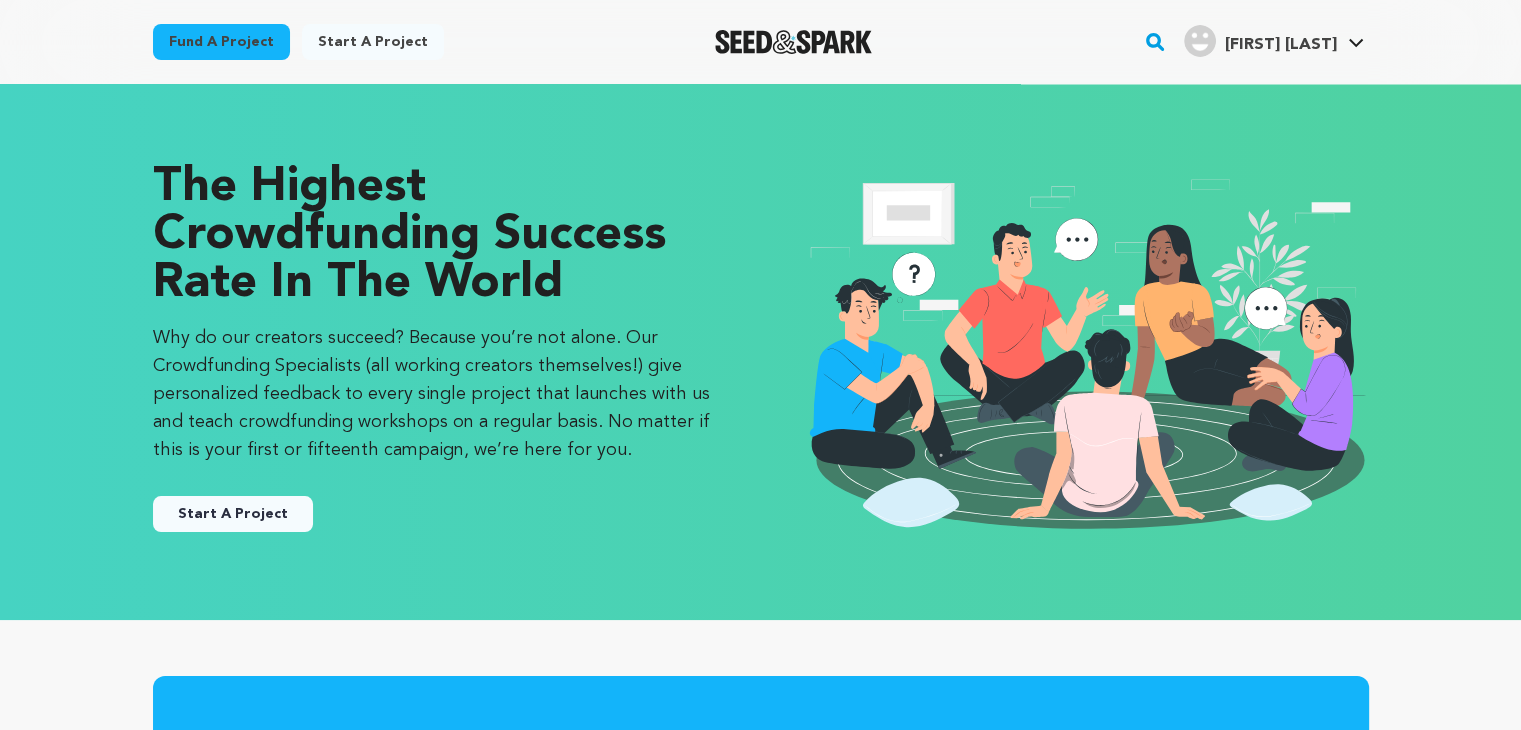 click on "Start A Project" at bounding box center (233, 514) 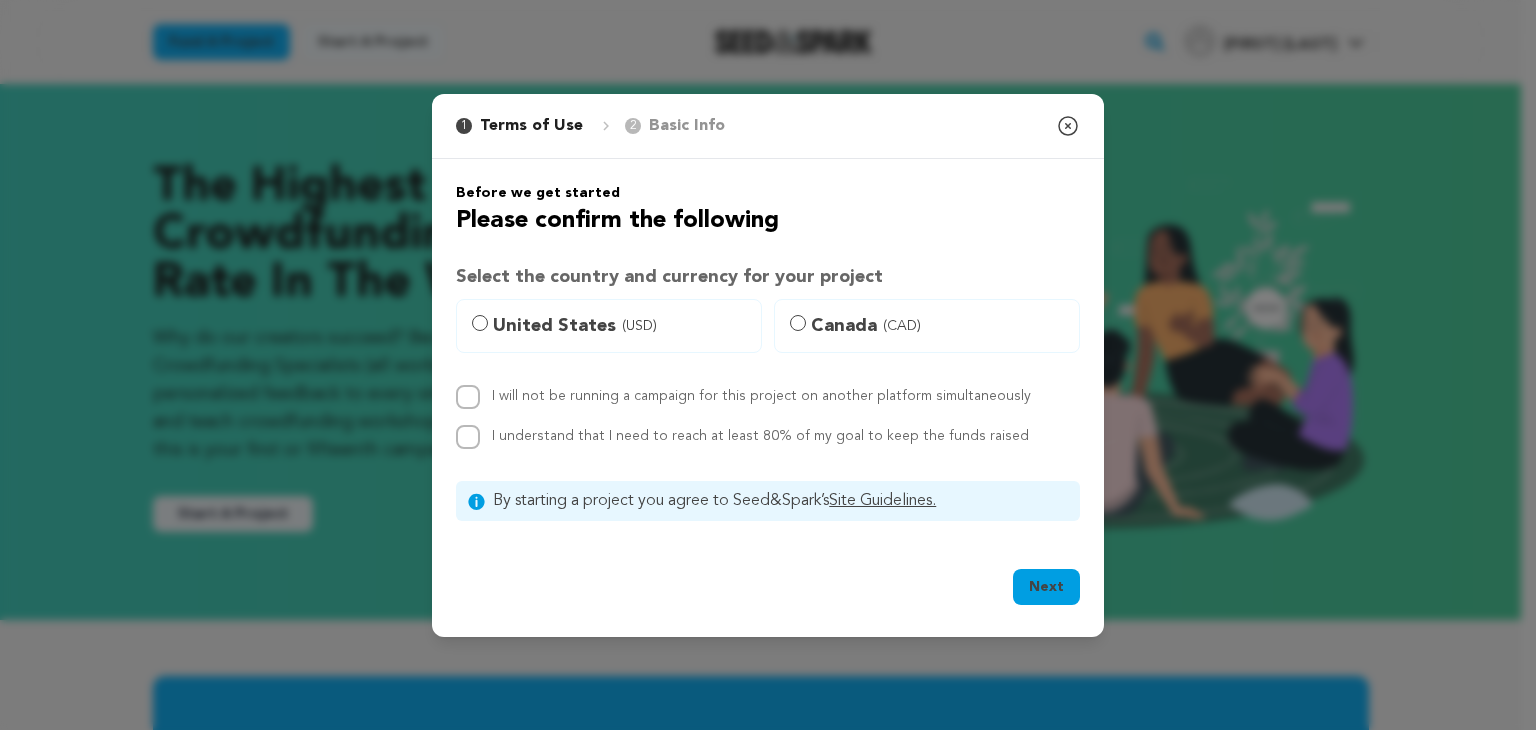 click 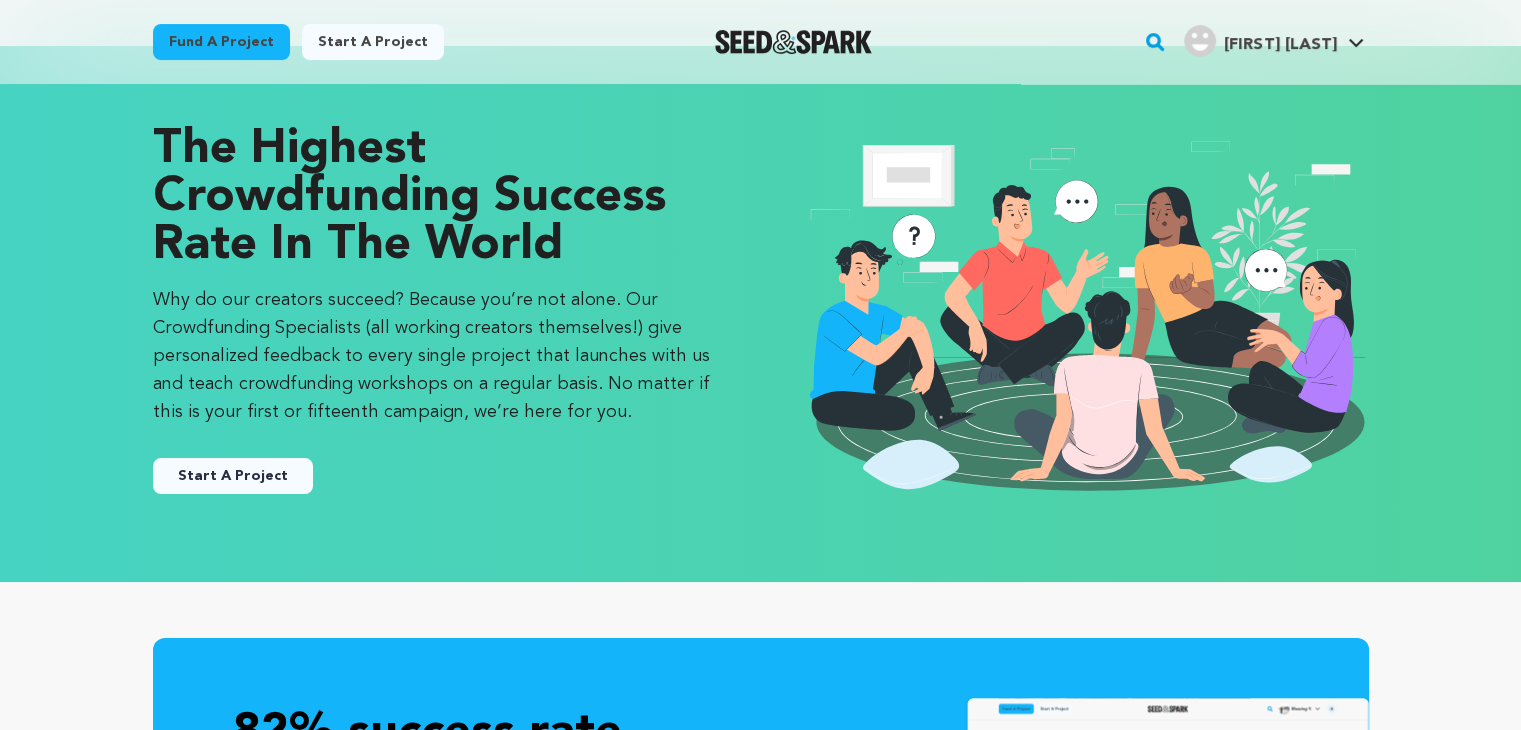 scroll, scrollTop: 0, scrollLeft: 0, axis: both 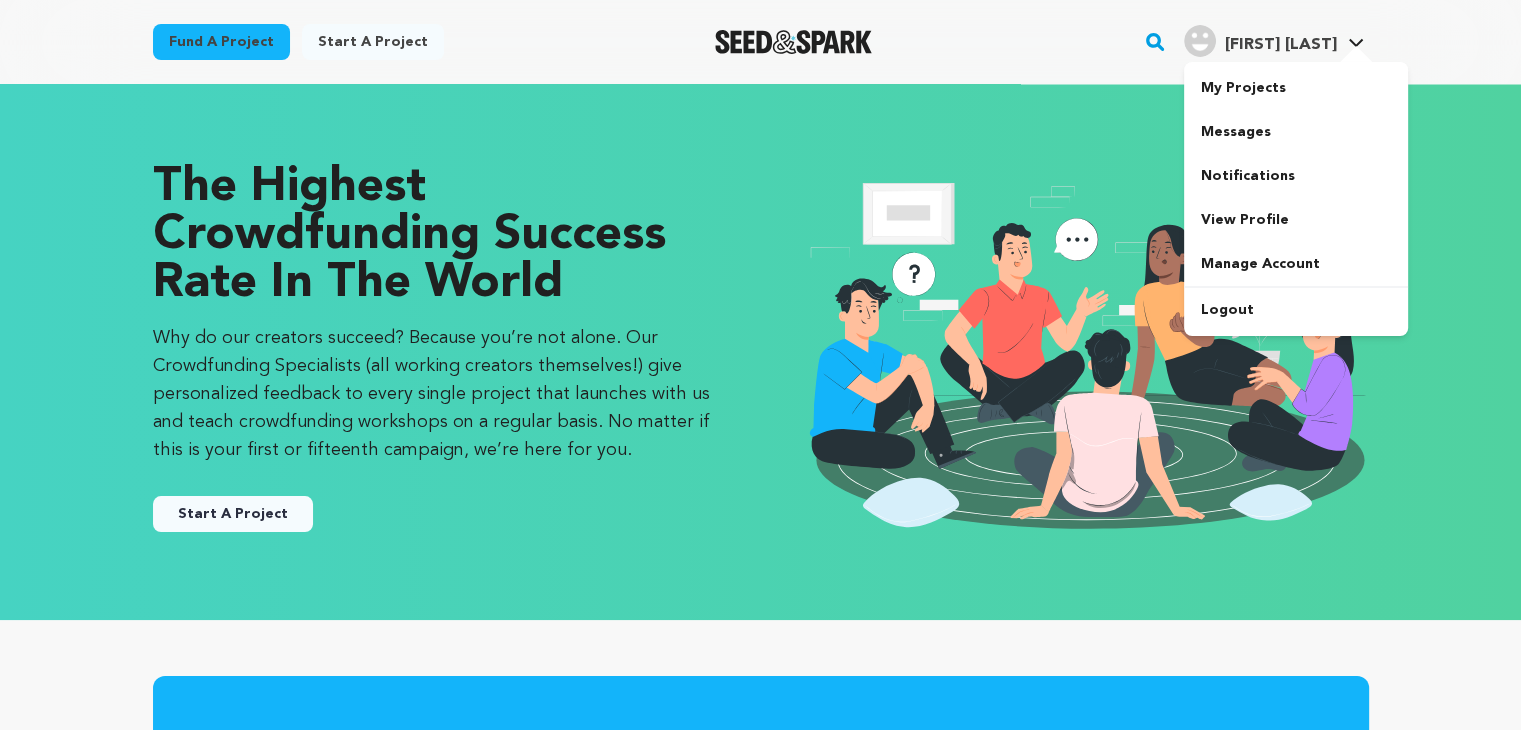 click on "Ravi P.
Ravi P." at bounding box center (1274, 42) 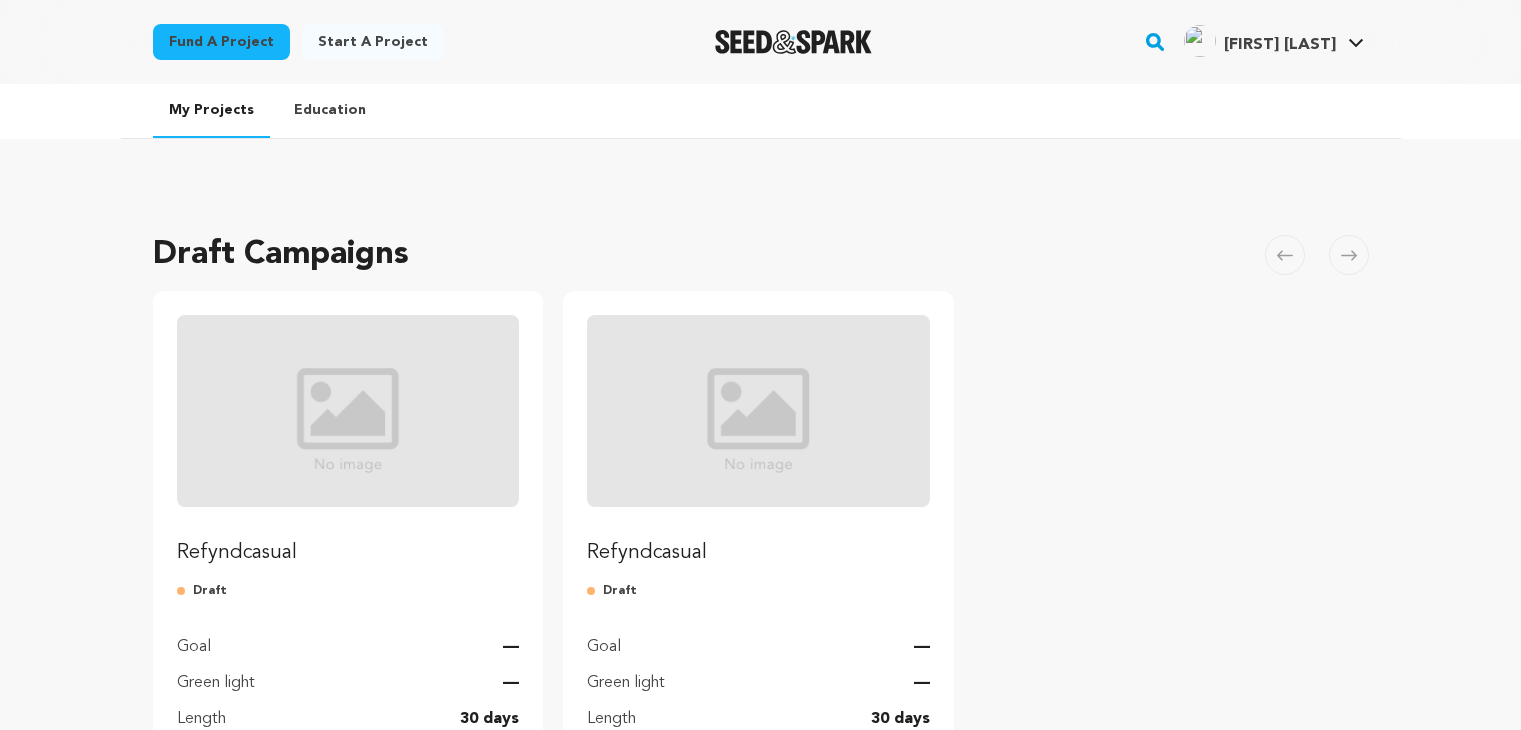 scroll, scrollTop: 0, scrollLeft: 0, axis: both 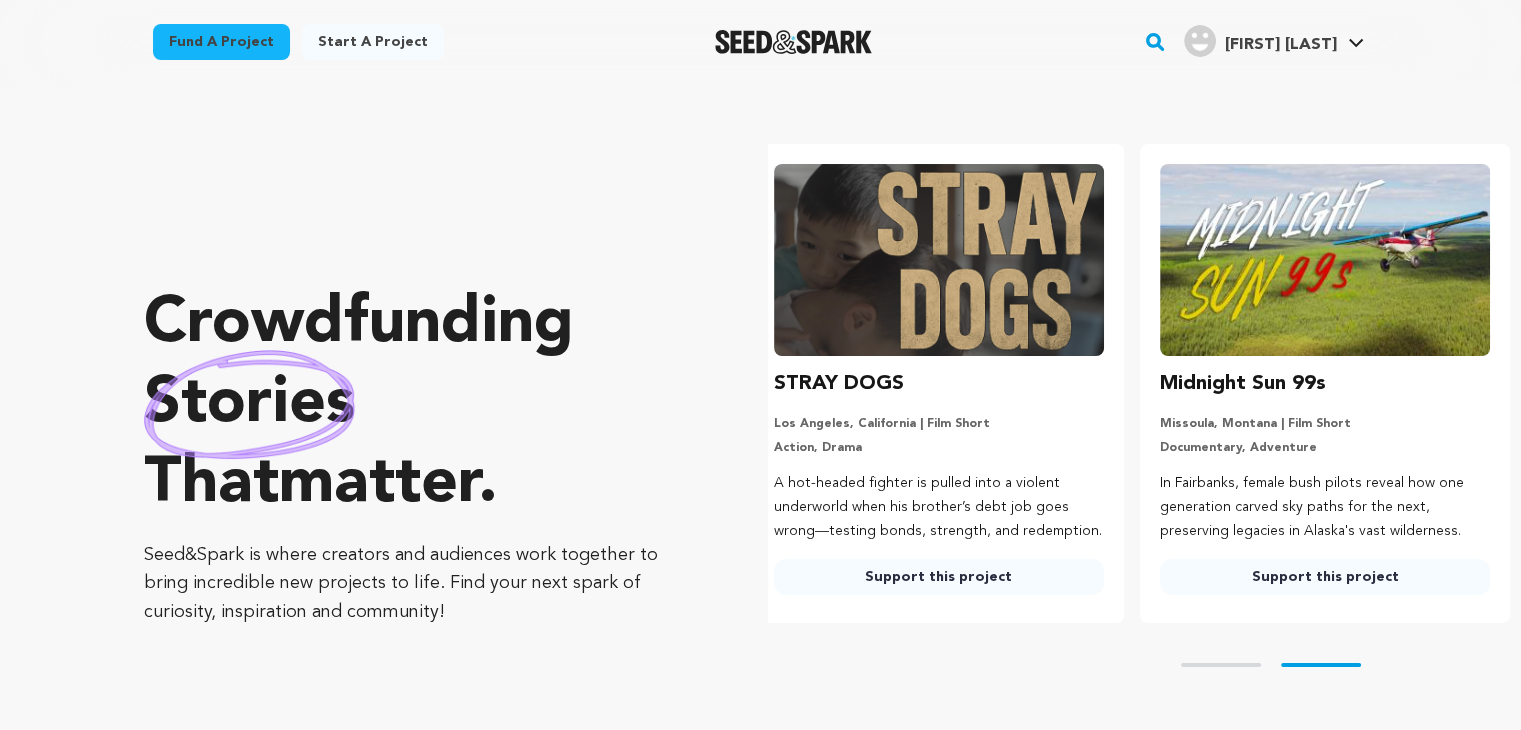 click on "Support this project" at bounding box center [939, 577] 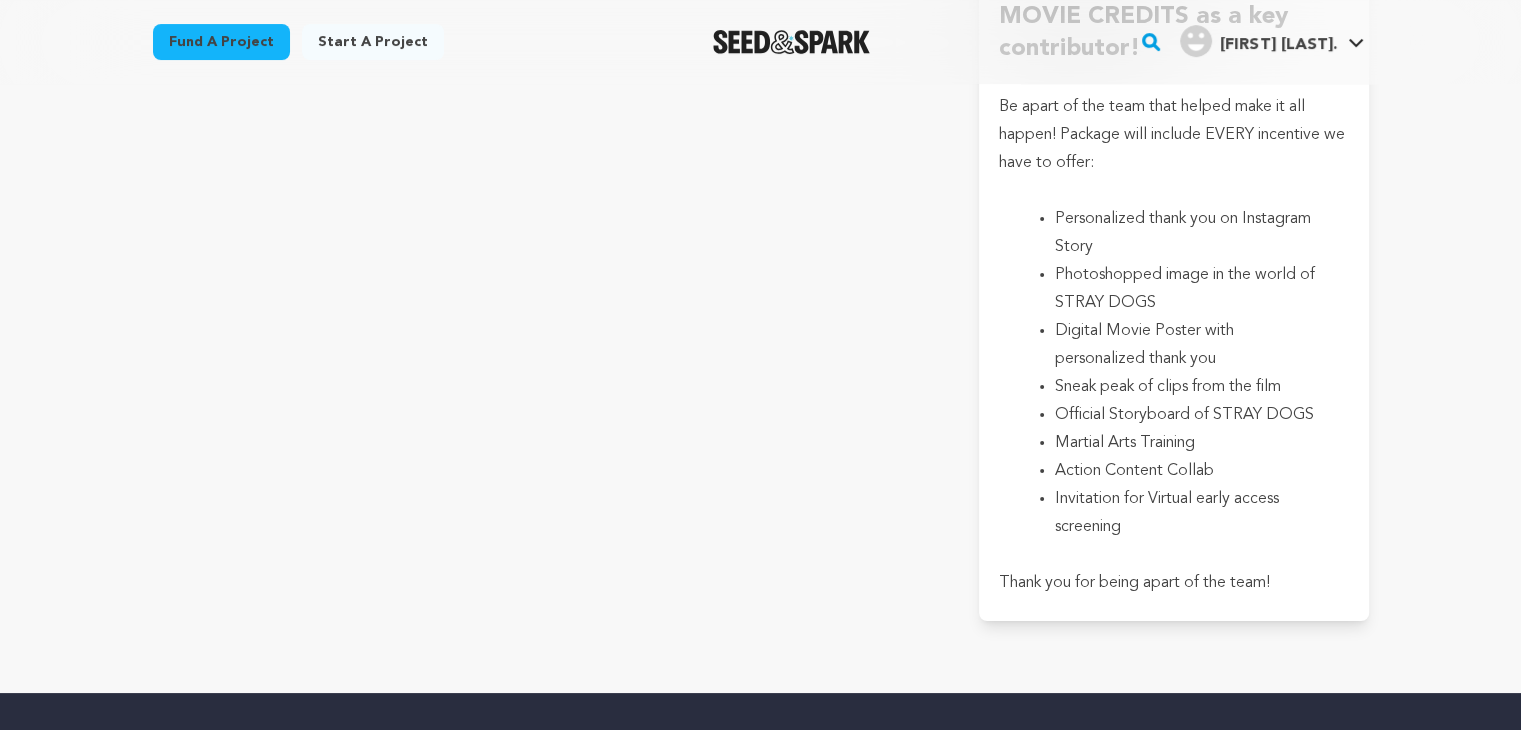 scroll, scrollTop: 8115, scrollLeft: 0, axis: vertical 